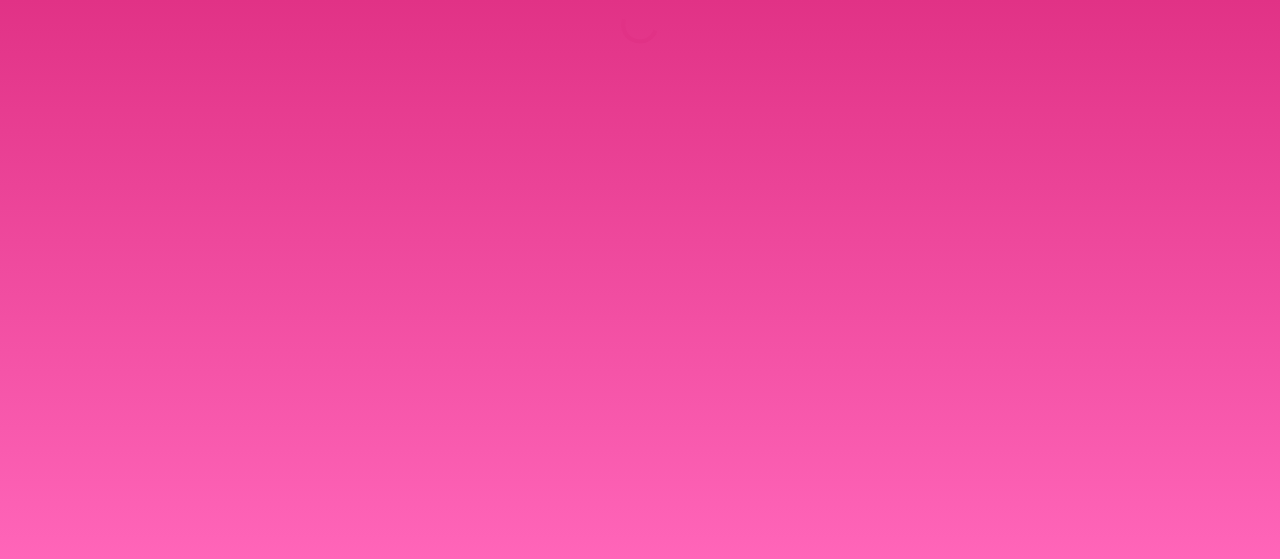 scroll, scrollTop: 0, scrollLeft: 0, axis: both 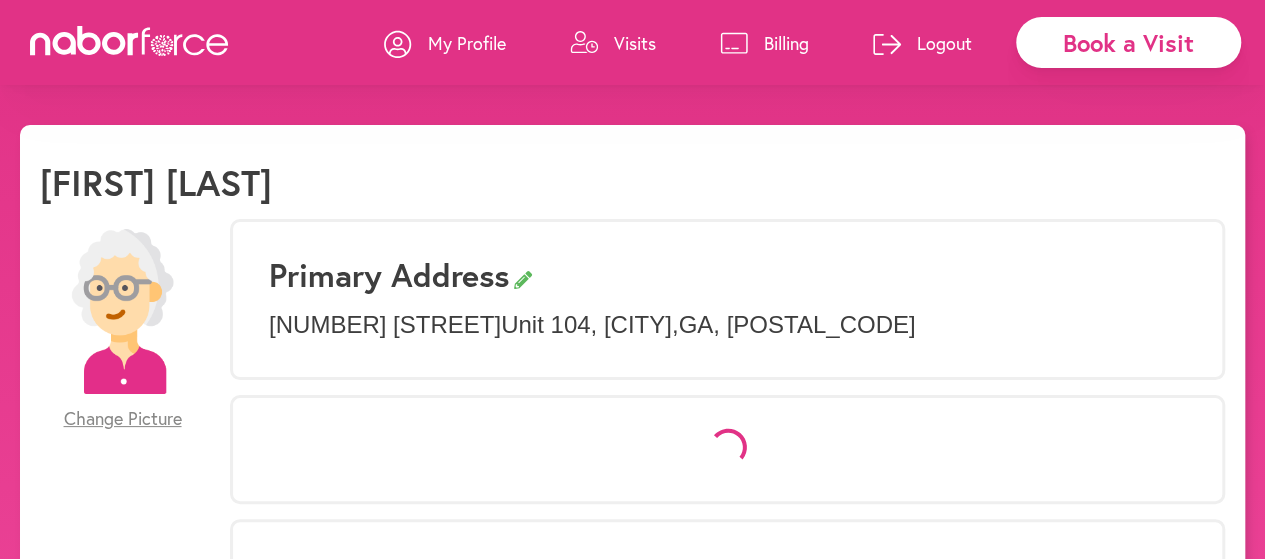 select on "*" 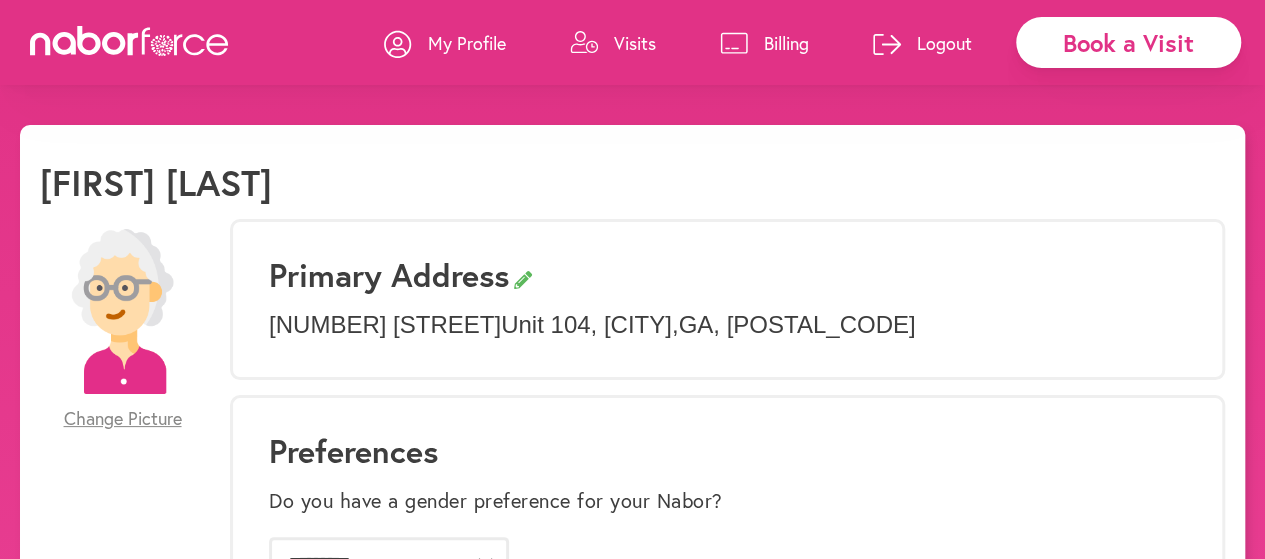 click on "Book a Visit" at bounding box center [1128, 42] 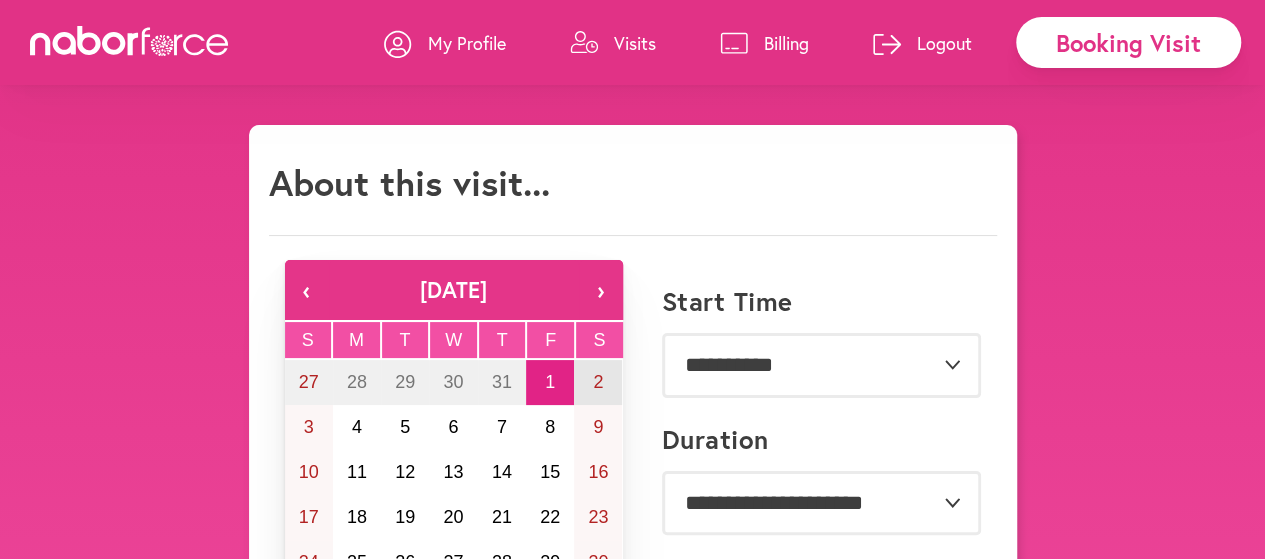 click on "2" at bounding box center [598, 382] 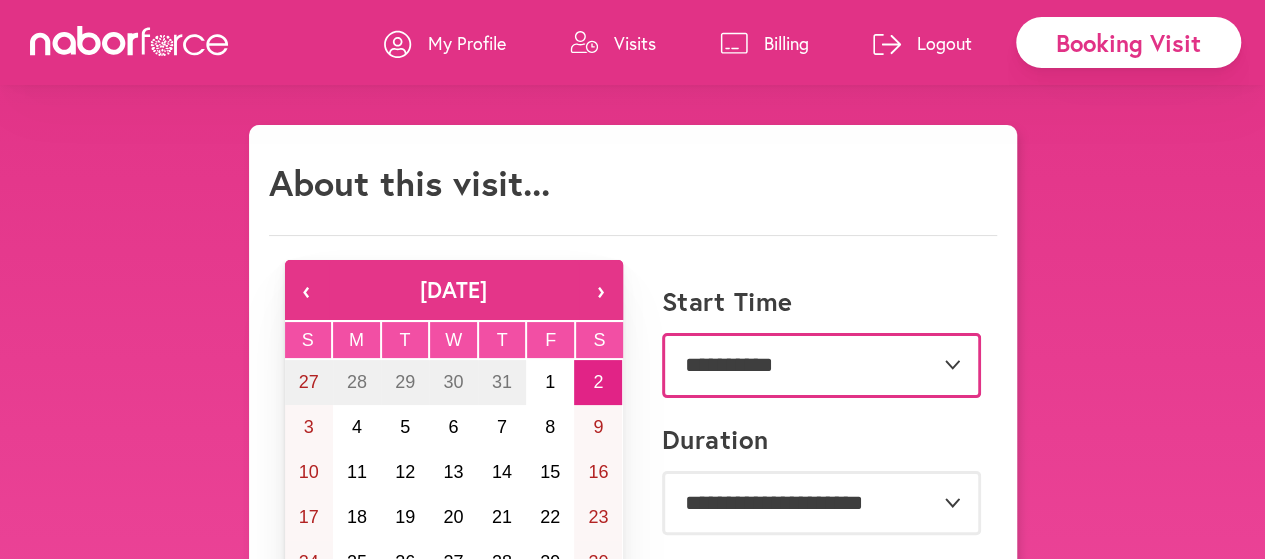 click on "**********" at bounding box center [821, 365] 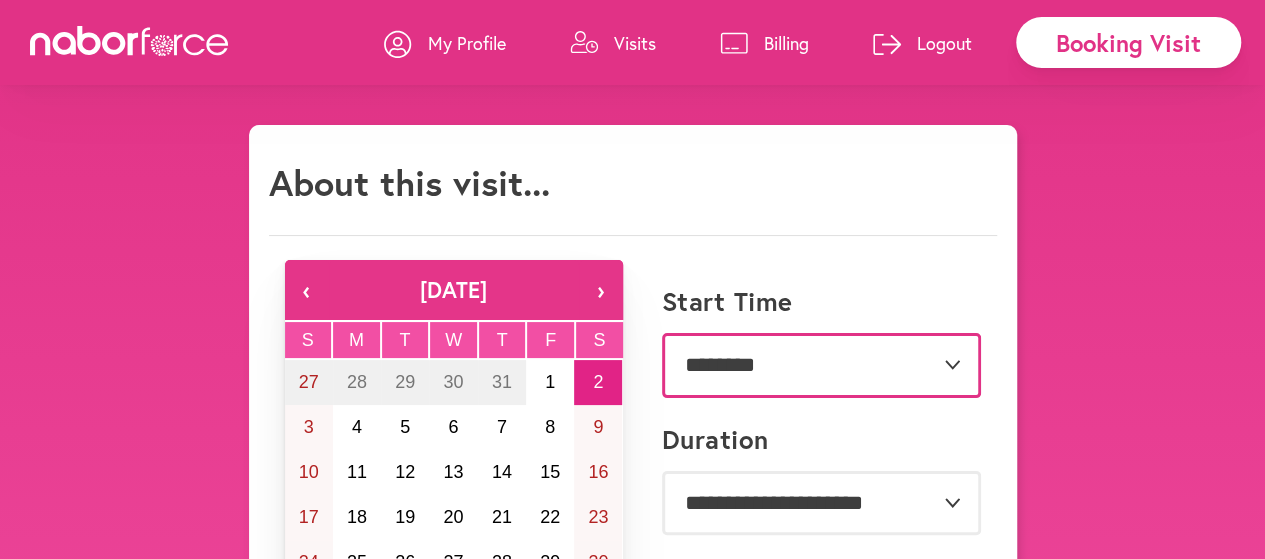 click on "**********" at bounding box center (821, 365) 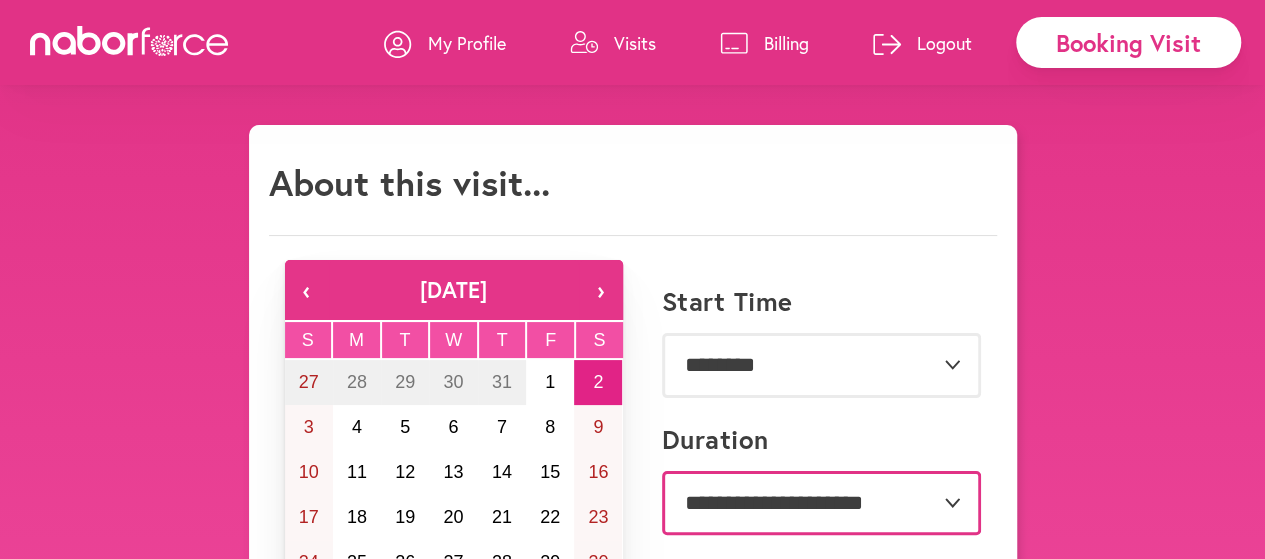 click on "**********" at bounding box center [821, 503] 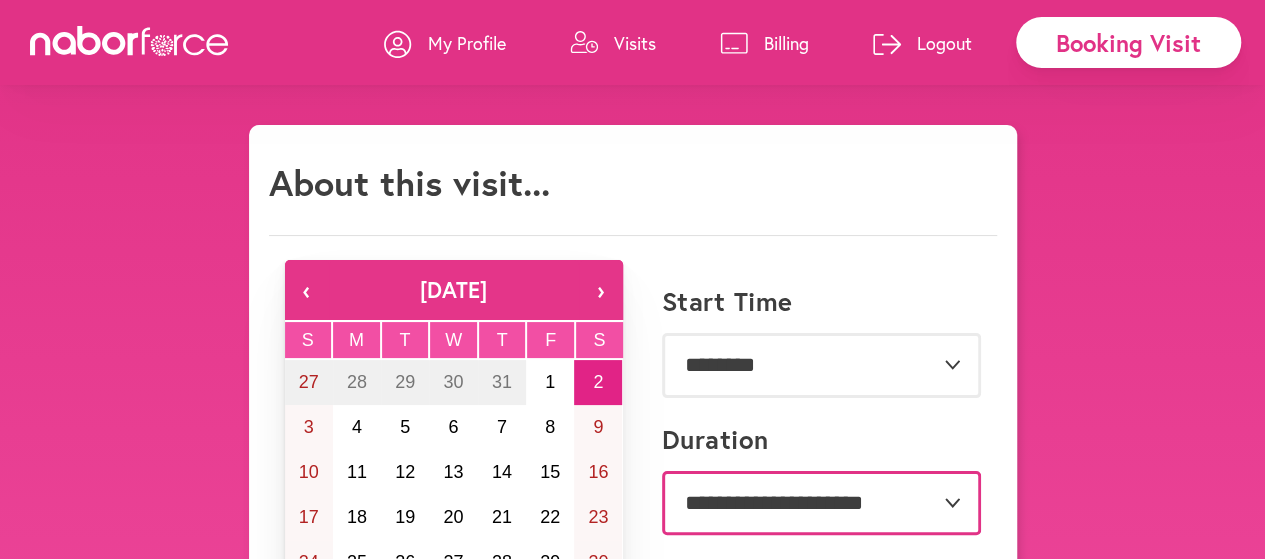 select on "***" 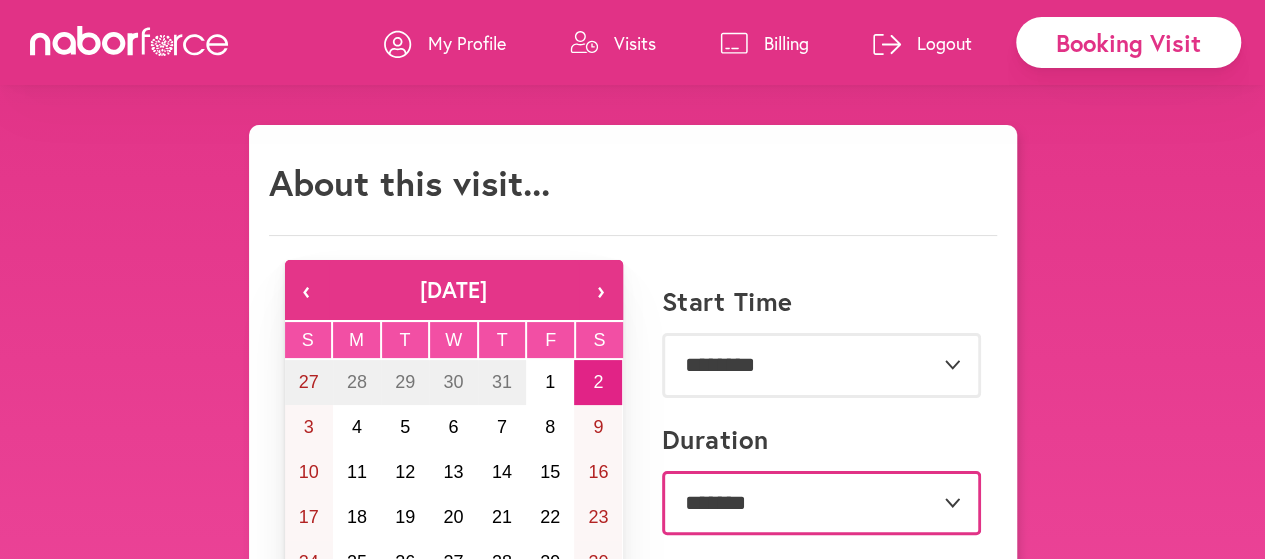 click on "**********" at bounding box center (821, 503) 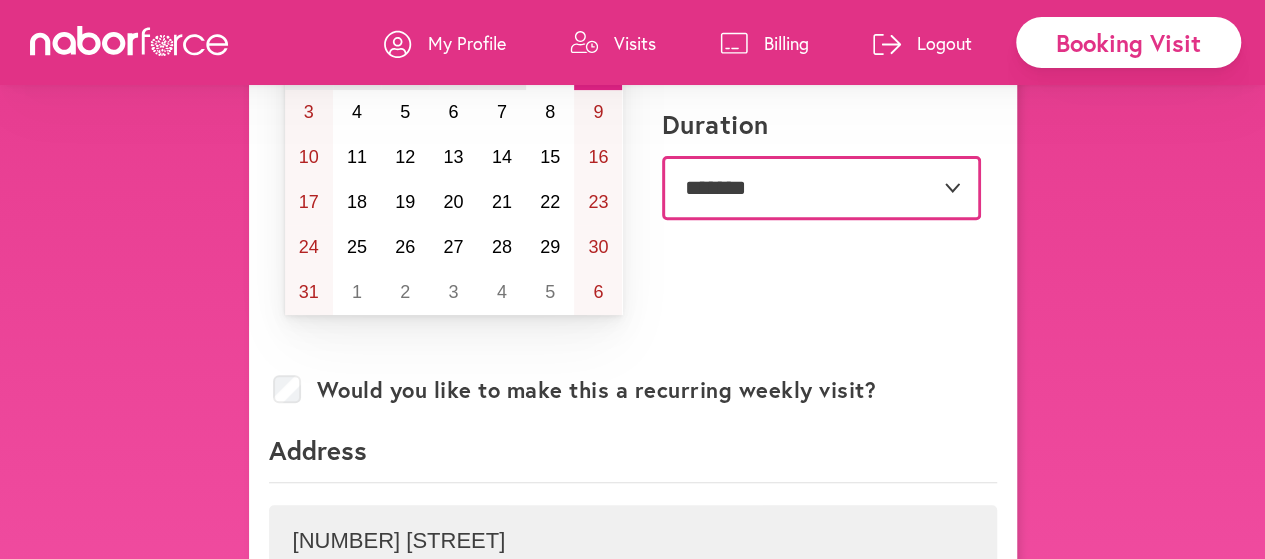 scroll, scrollTop: 282, scrollLeft: 0, axis: vertical 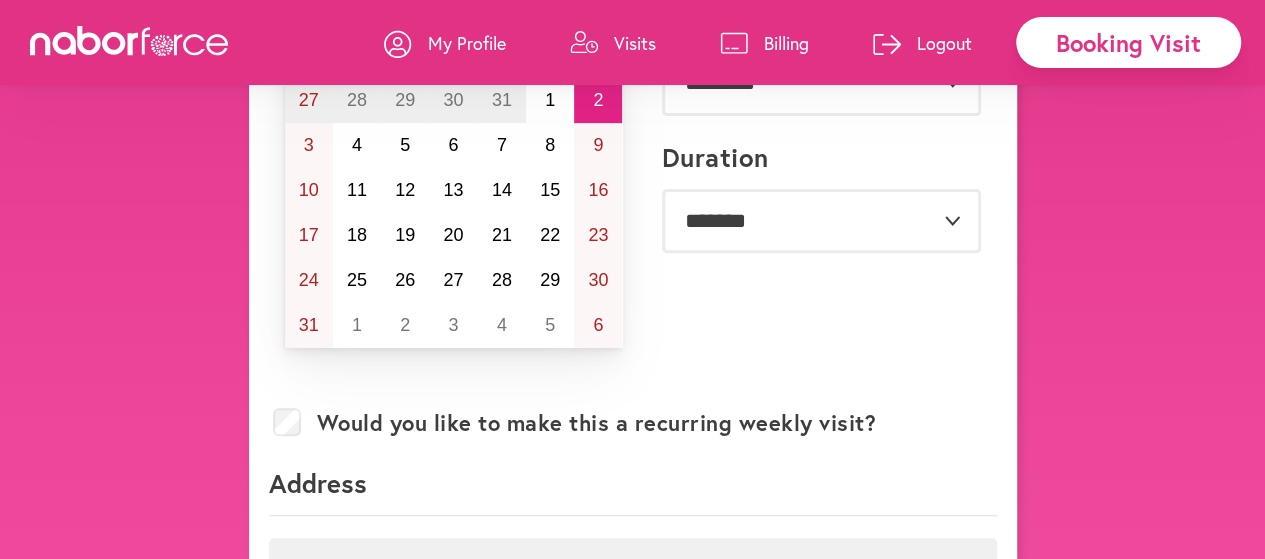 click on "Booking Visit" at bounding box center (1128, 42) 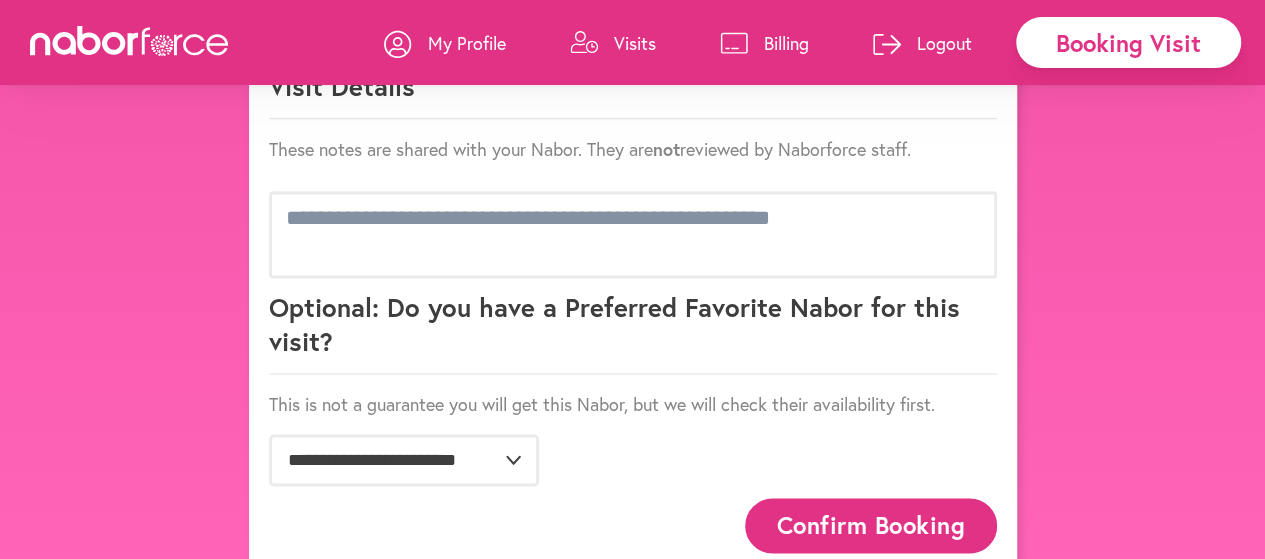 scroll, scrollTop: 1265, scrollLeft: 0, axis: vertical 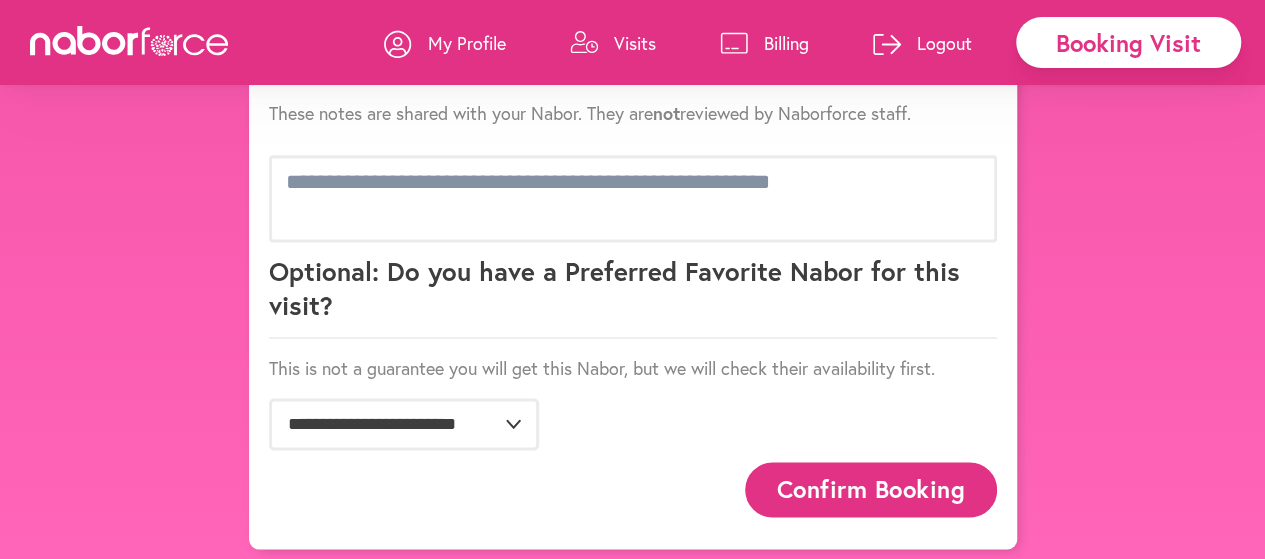 click on "Confirm Booking" at bounding box center [871, 489] 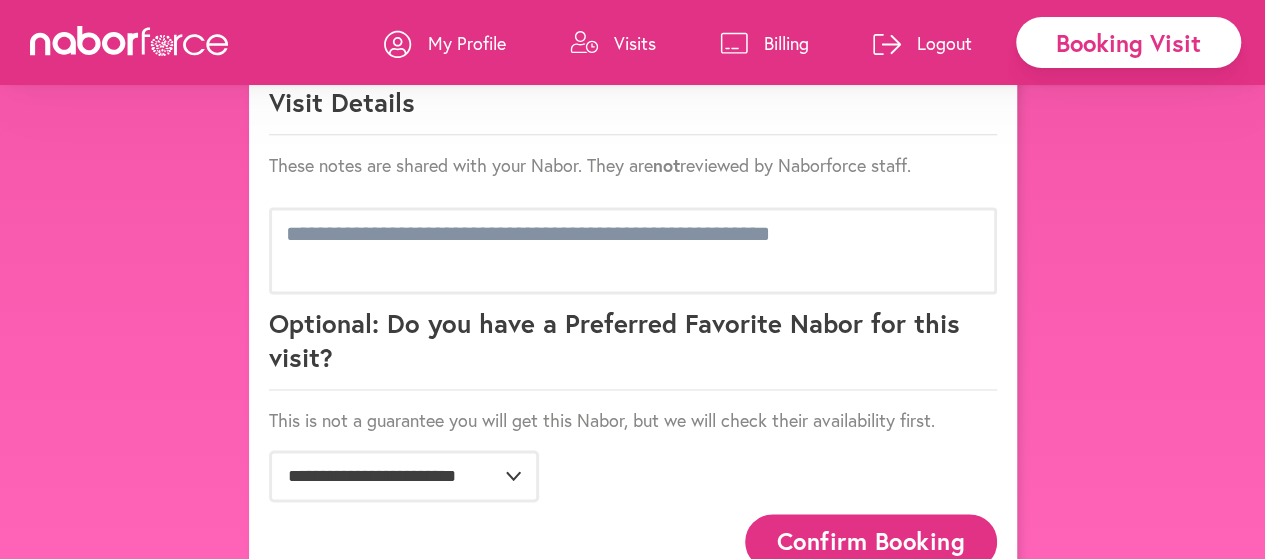 scroll, scrollTop: 0, scrollLeft: 0, axis: both 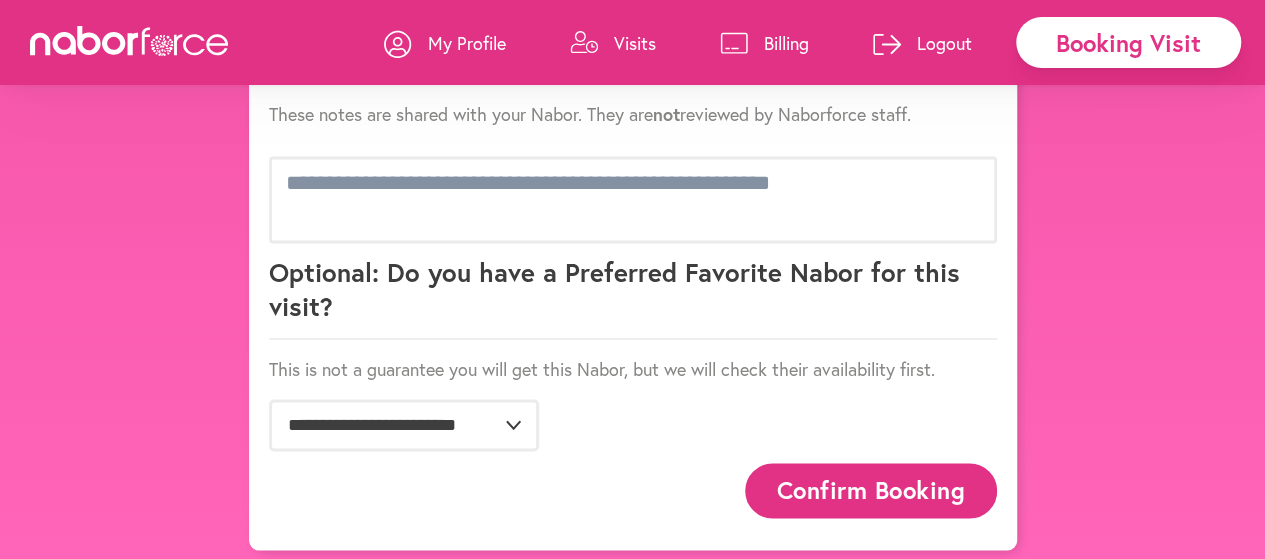 click on "Confirm Booking" at bounding box center [871, 490] 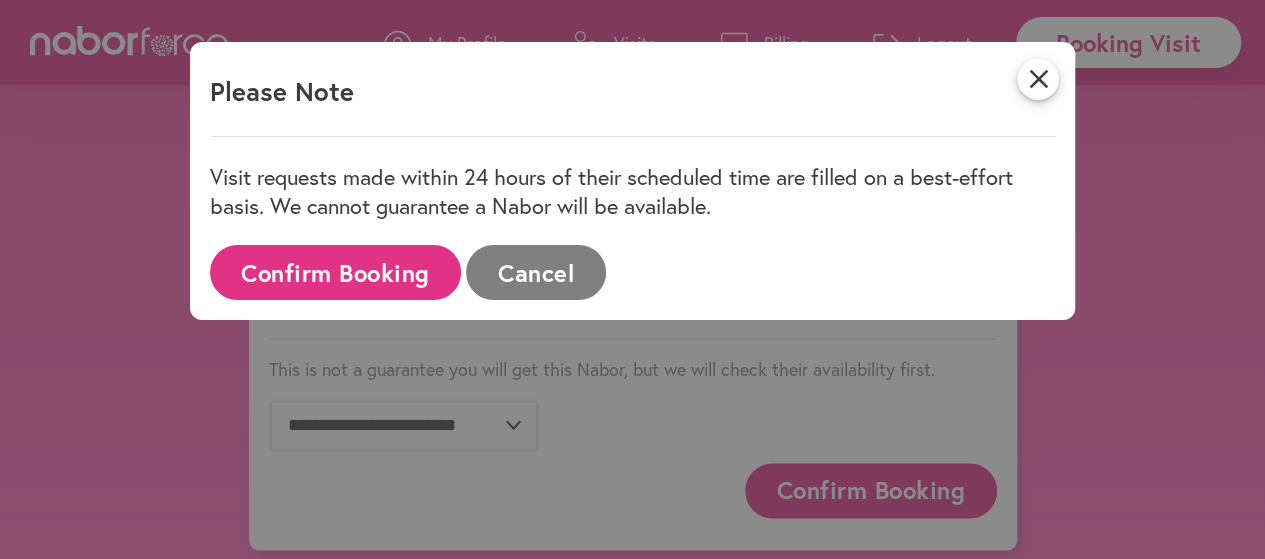 click on "Confirm Booking" at bounding box center [336, 272] 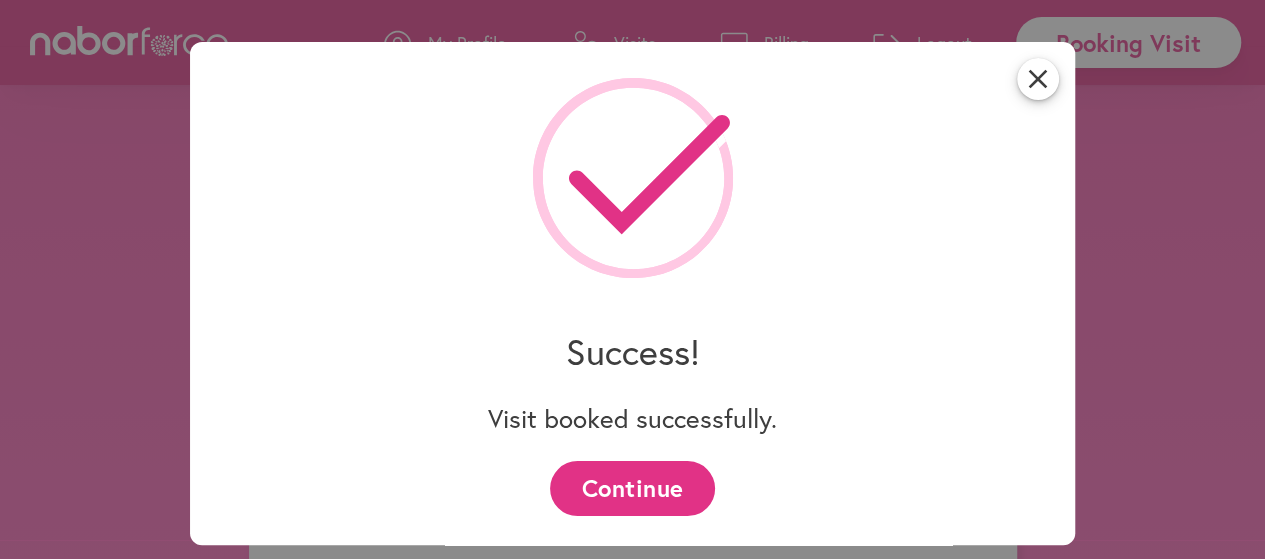 scroll, scrollTop: 1316, scrollLeft: 0, axis: vertical 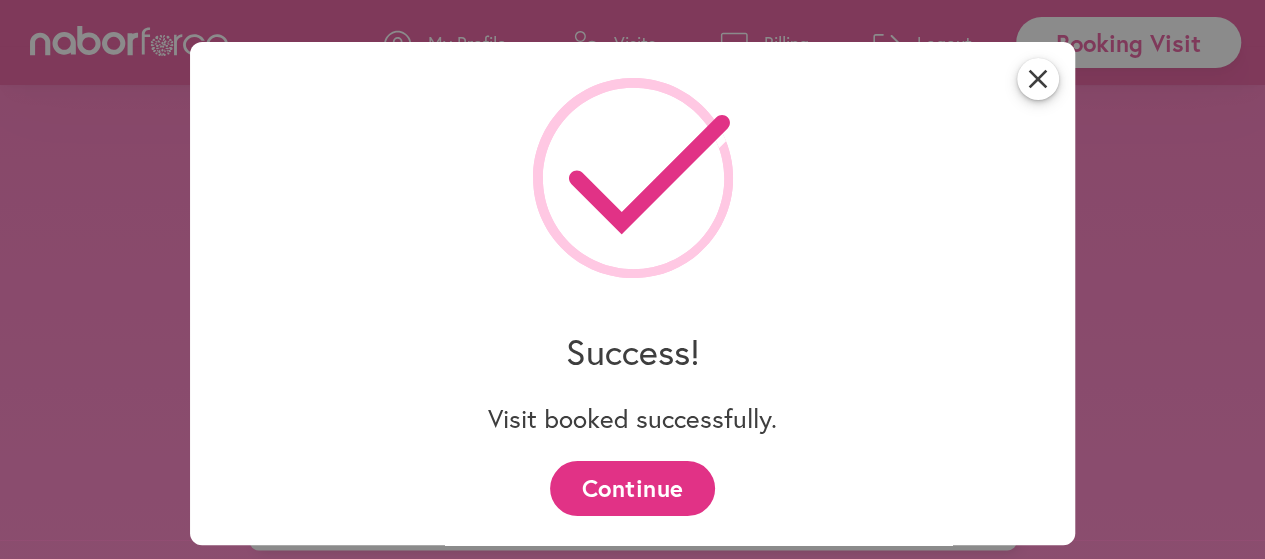 click on "Continue" at bounding box center (632, 488) 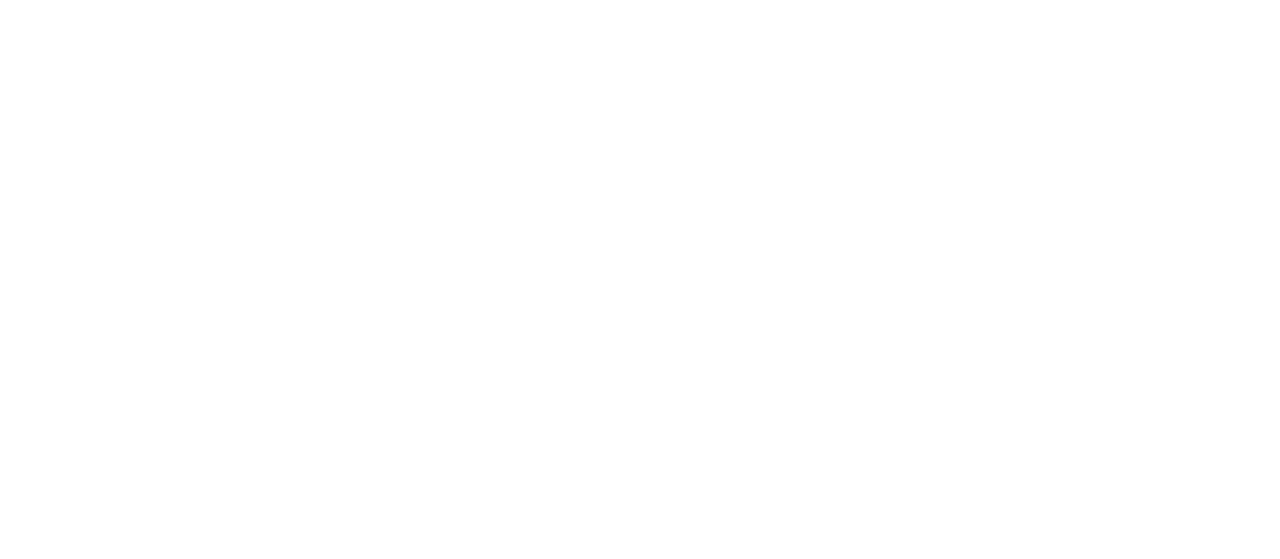 scroll, scrollTop: 0, scrollLeft: 0, axis: both 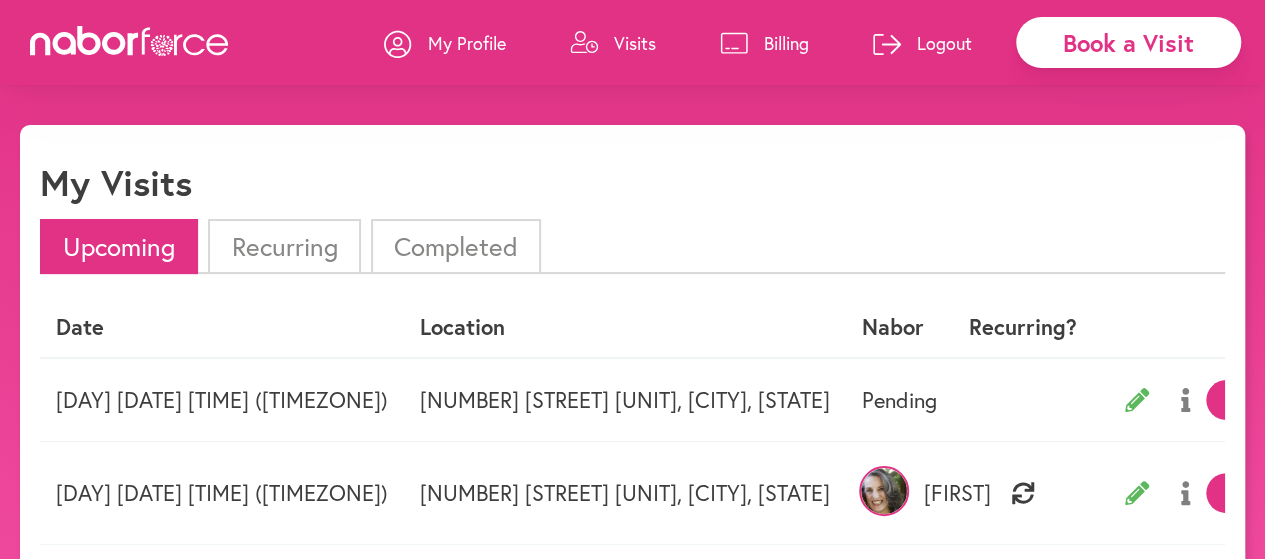 click on "Book a Visit" at bounding box center [1128, 42] 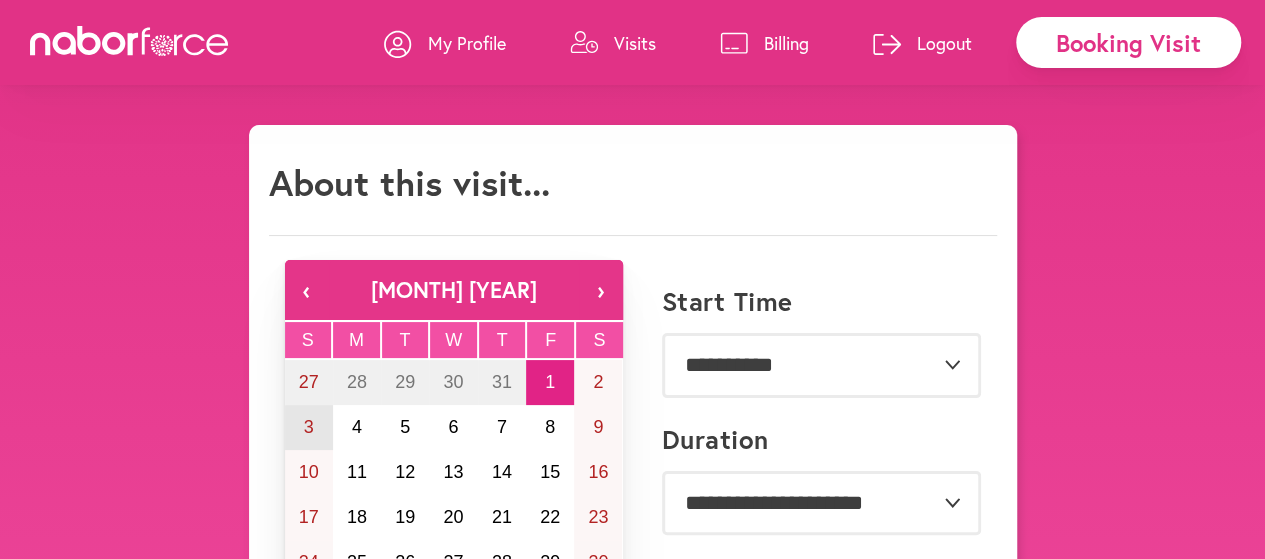 click on "3" at bounding box center [309, 427] 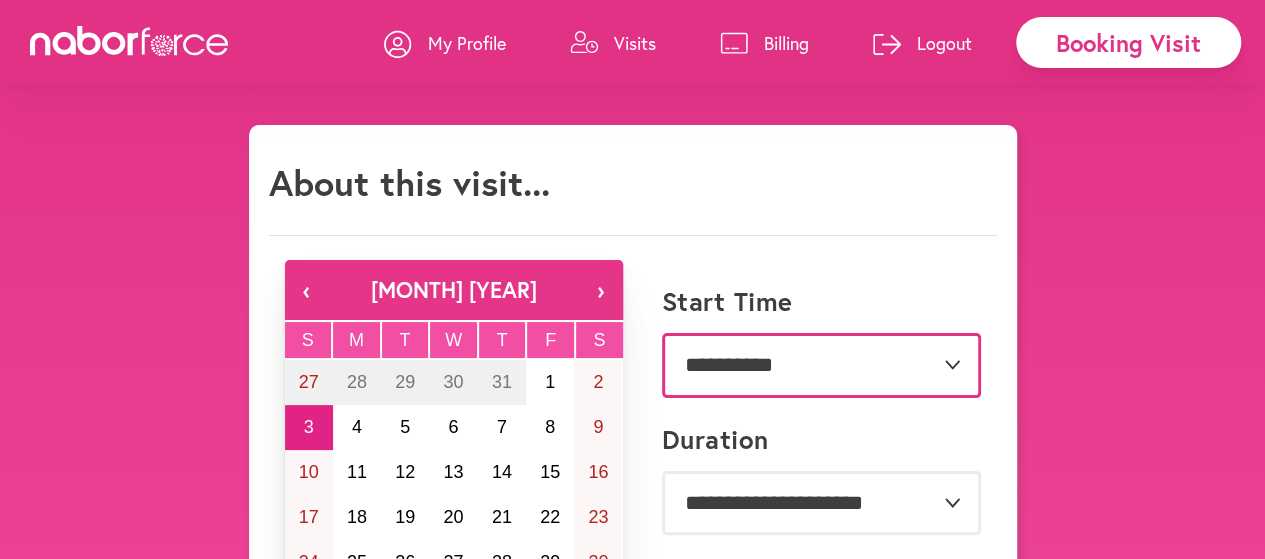 click on "**********" at bounding box center (821, 365) 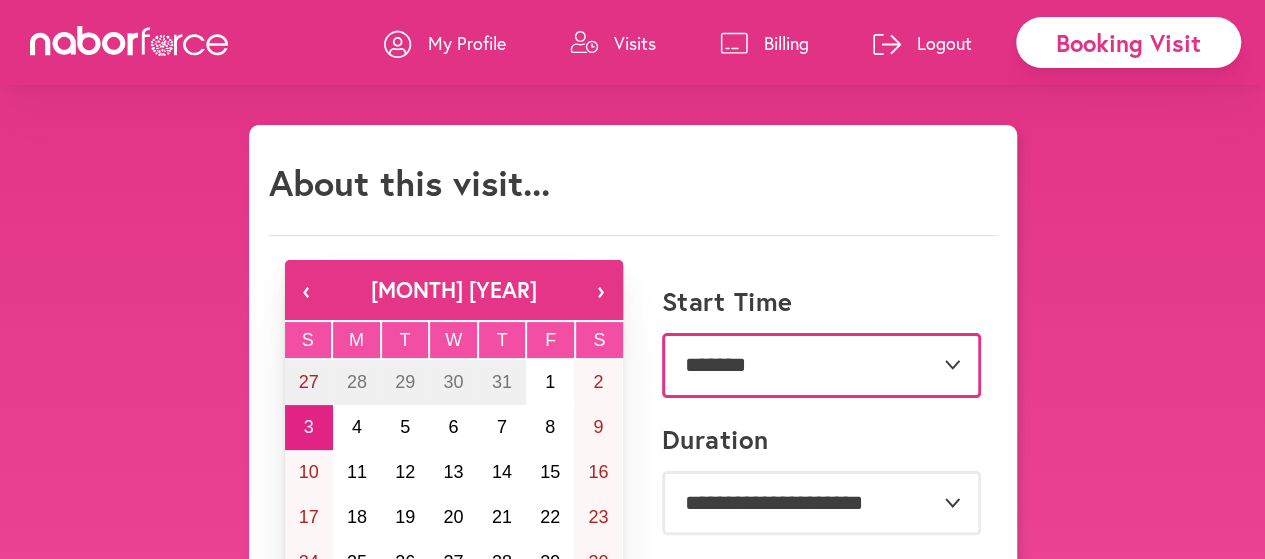 click on "**********" at bounding box center [821, 365] 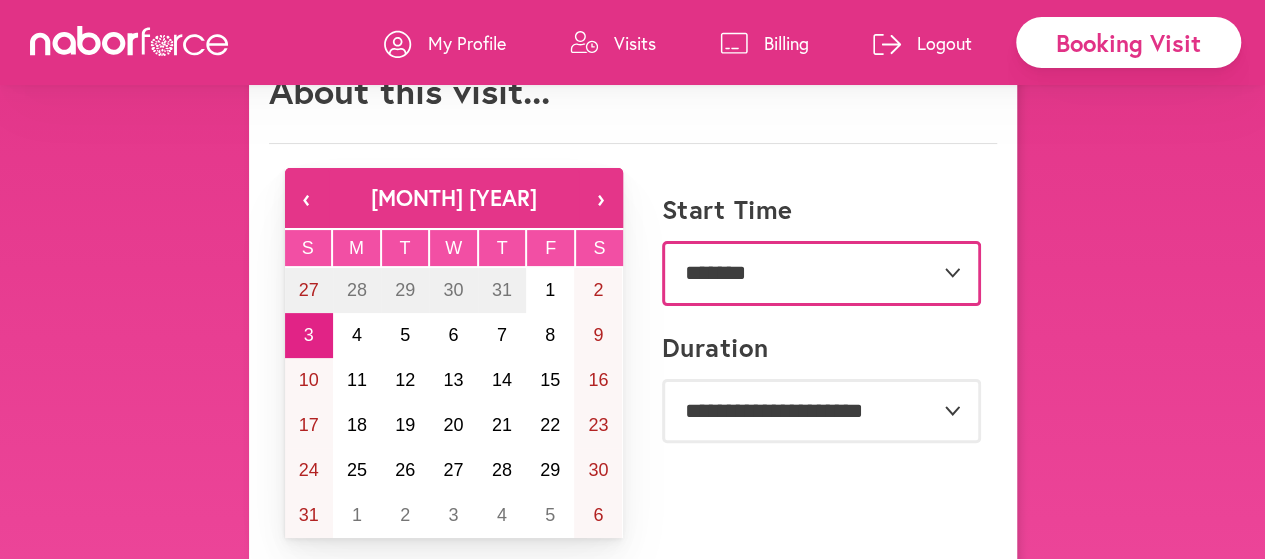 scroll, scrollTop: 120, scrollLeft: 0, axis: vertical 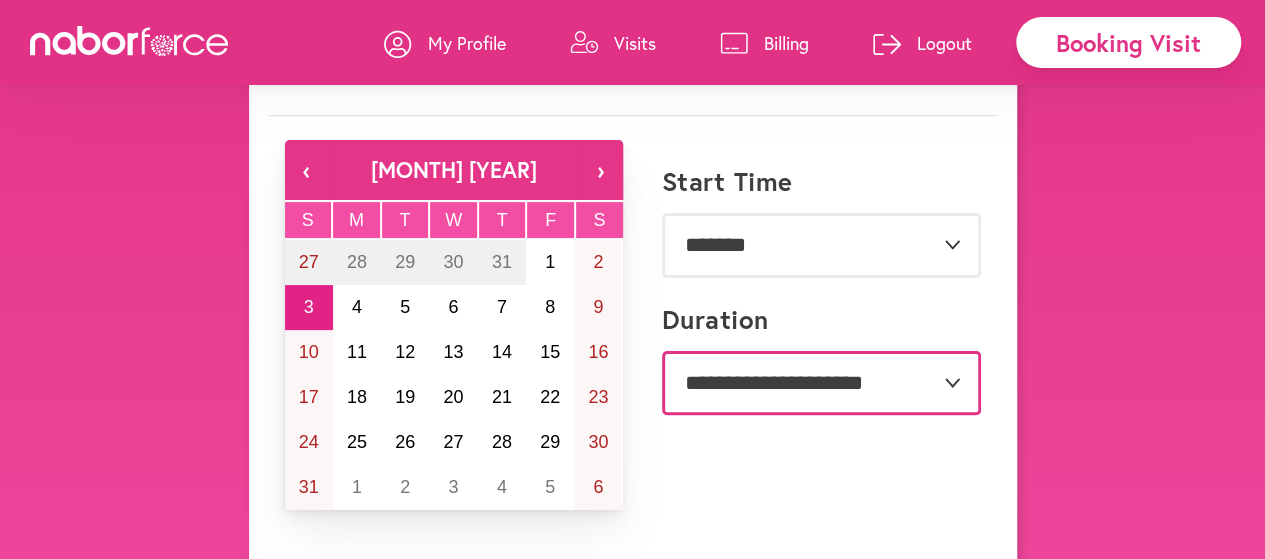 click on "**********" at bounding box center [821, 383] 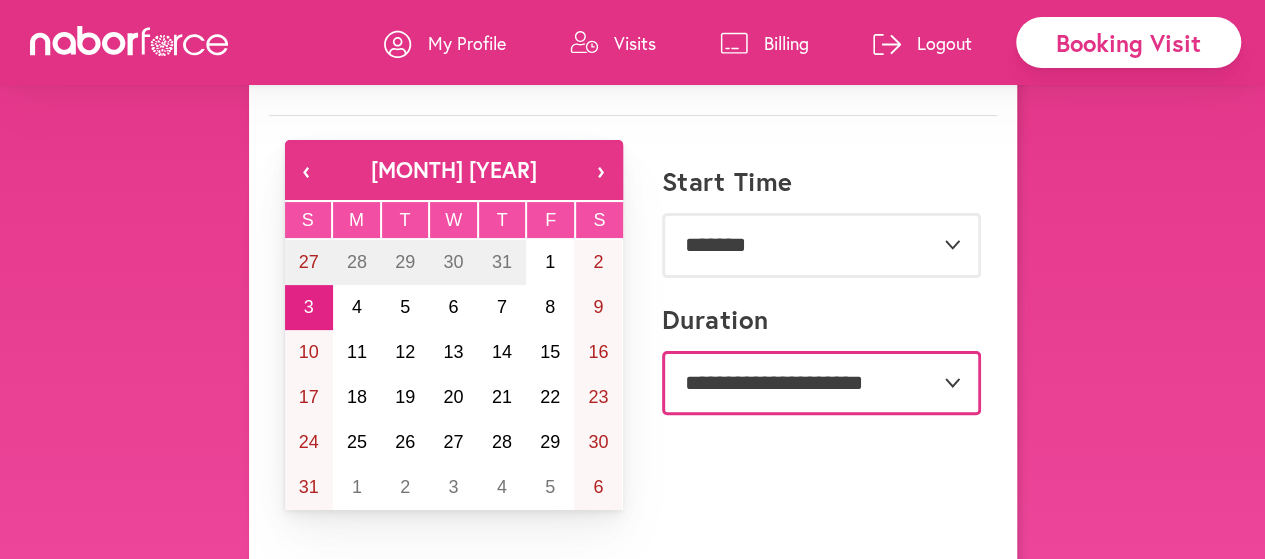 select on "***" 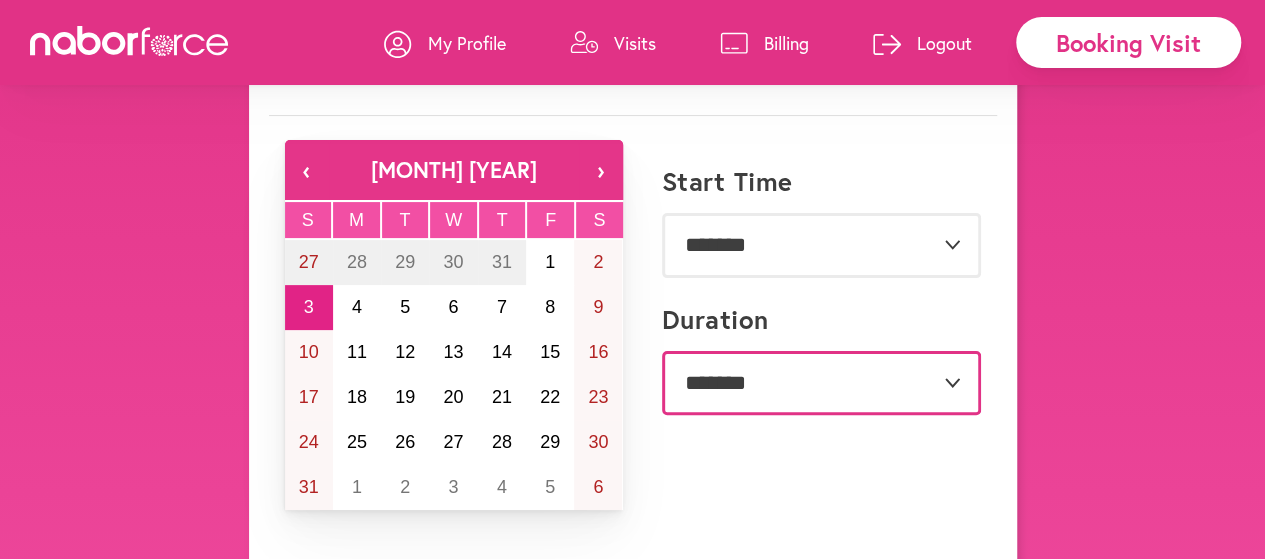 click on "**********" at bounding box center [821, 383] 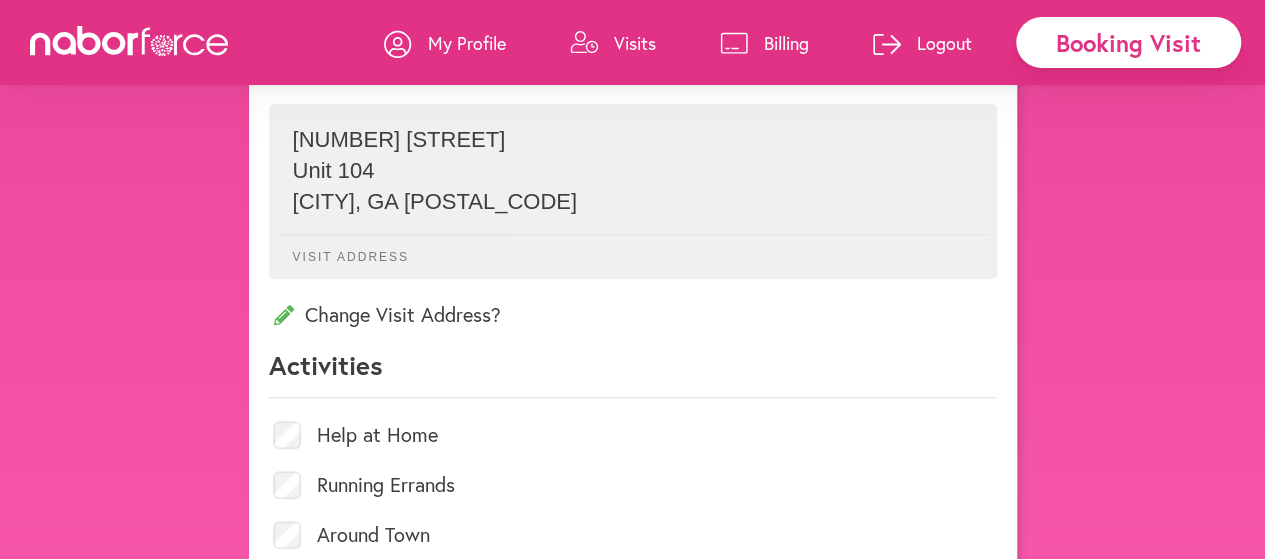 scroll, scrollTop: 746, scrollLeft: 0, axis: vertical 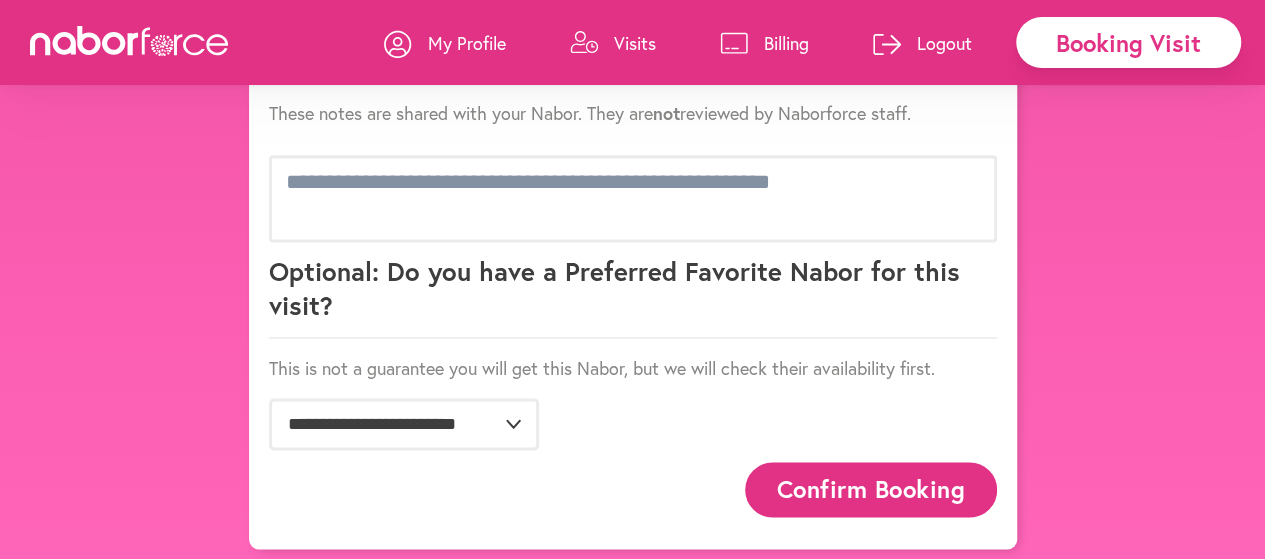 click on "Confirm Booking" at bounding box center [871, 489] 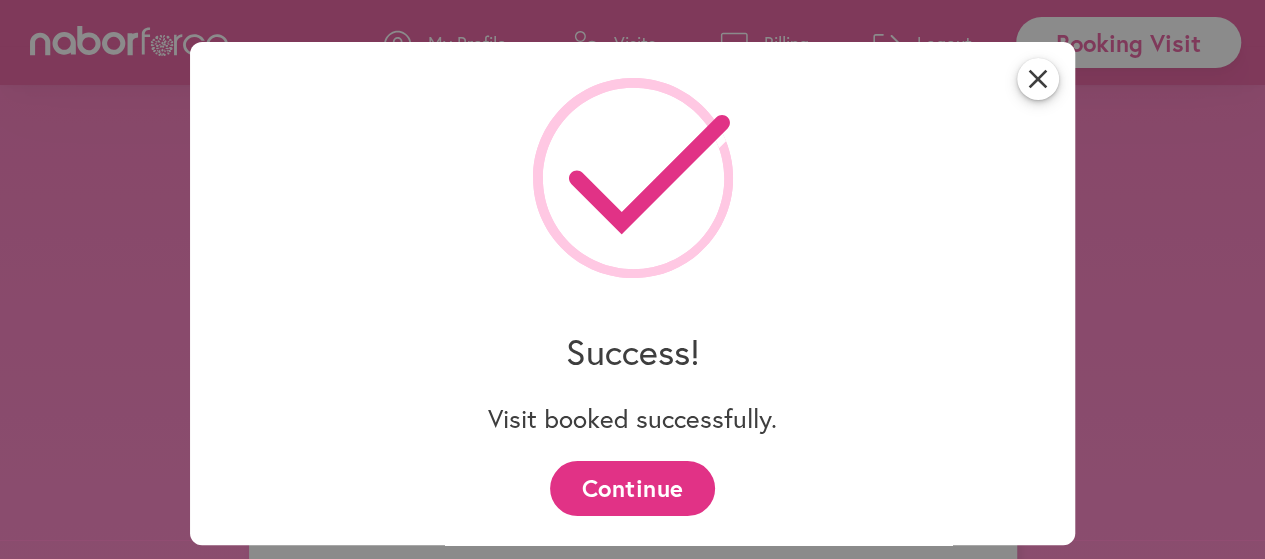 scroll, scrollTop: 1265, scrollLeft: 0, axis: vertical 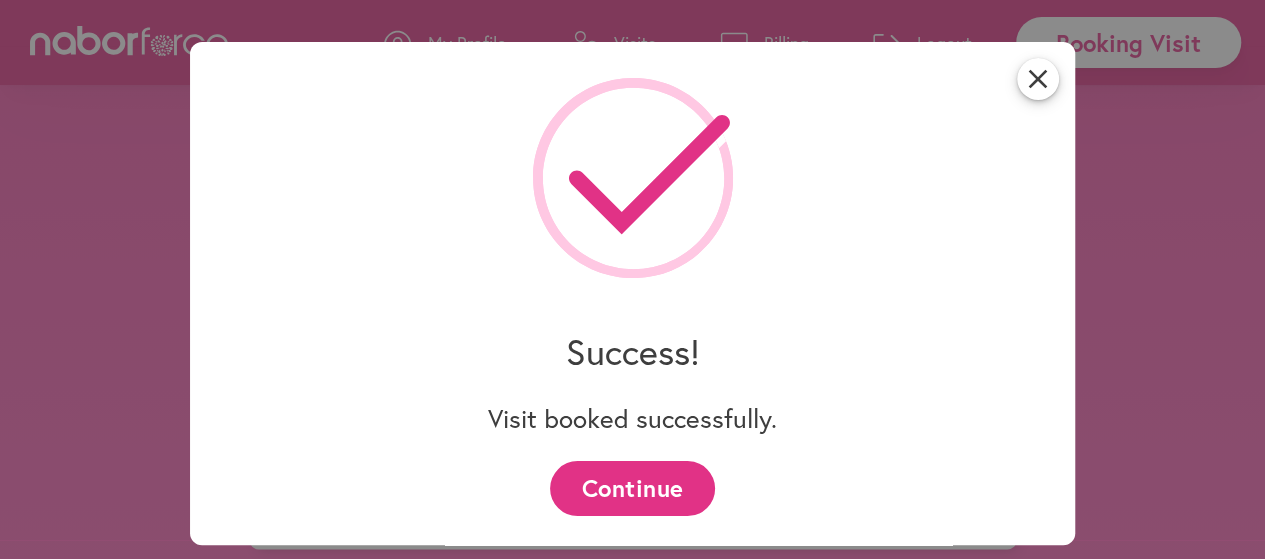 click on "Continue" at bounding box center (632, 488) 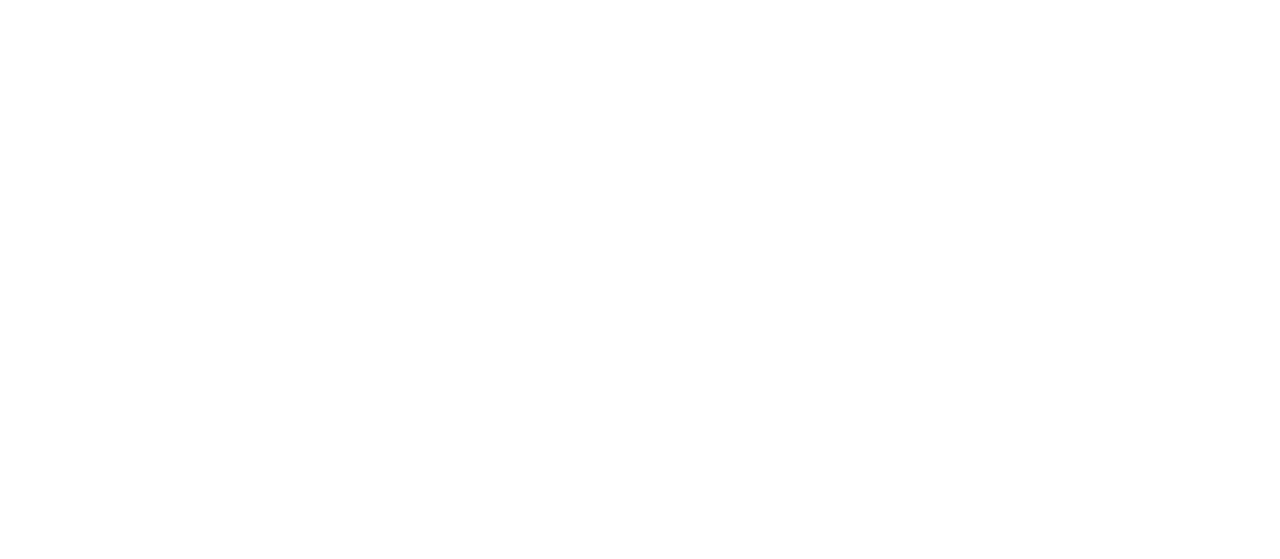 scroll, scrollTop: 0, scrollLeft: 0, axis: both 